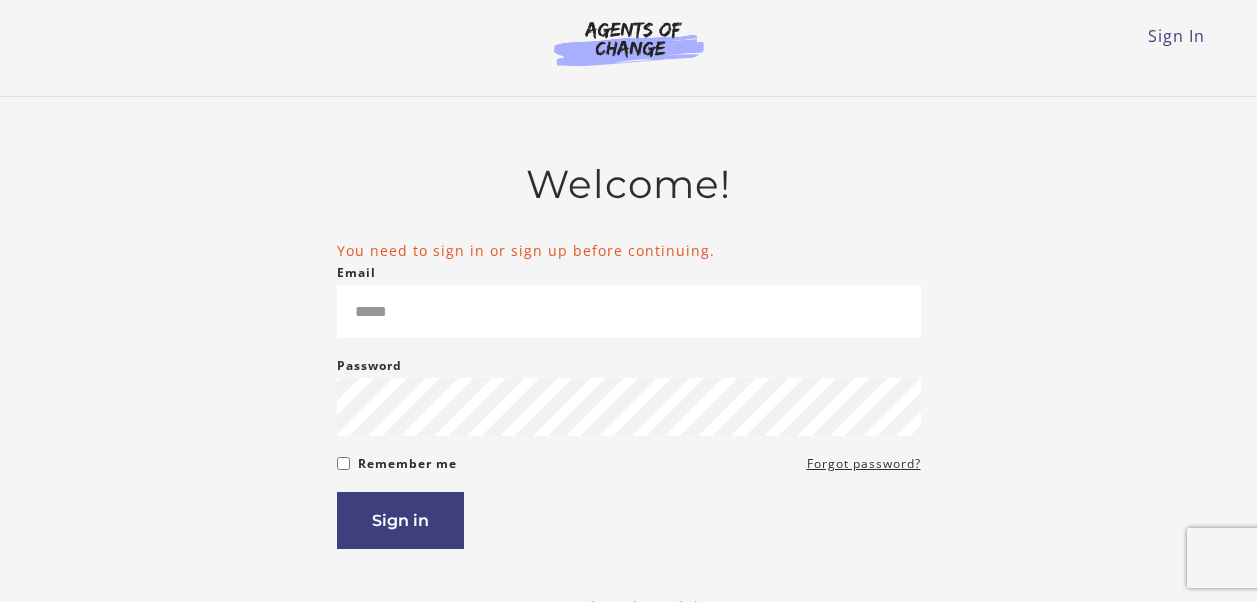 scroll, scrollTop: 0, scrollLeft: 0, axis: both 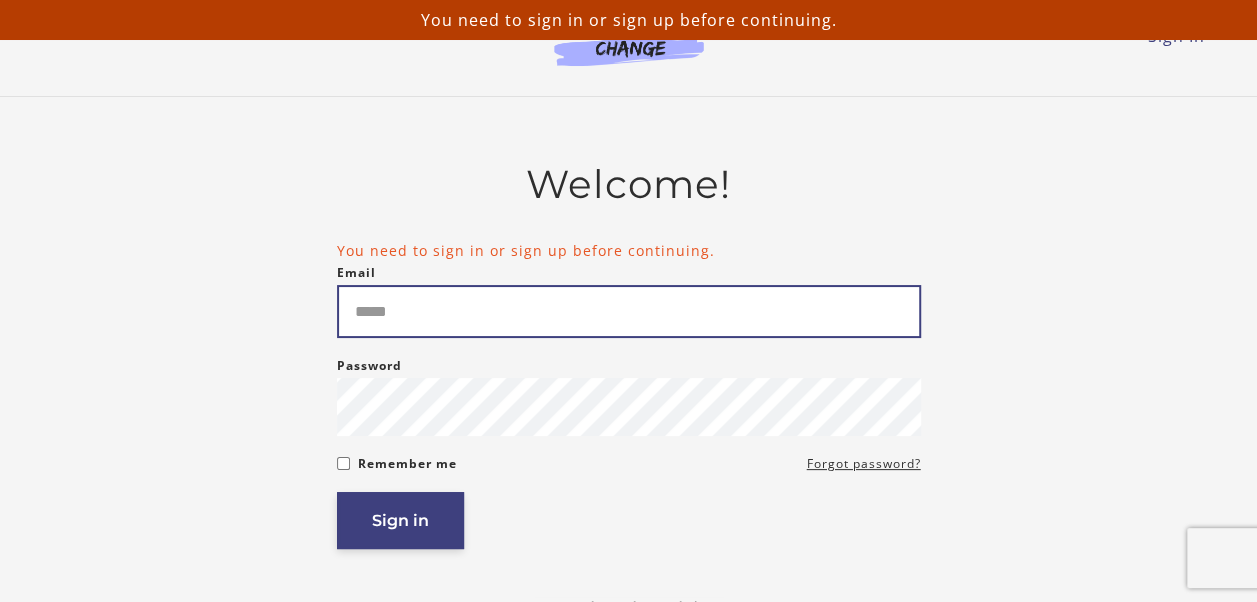 type on "**********" 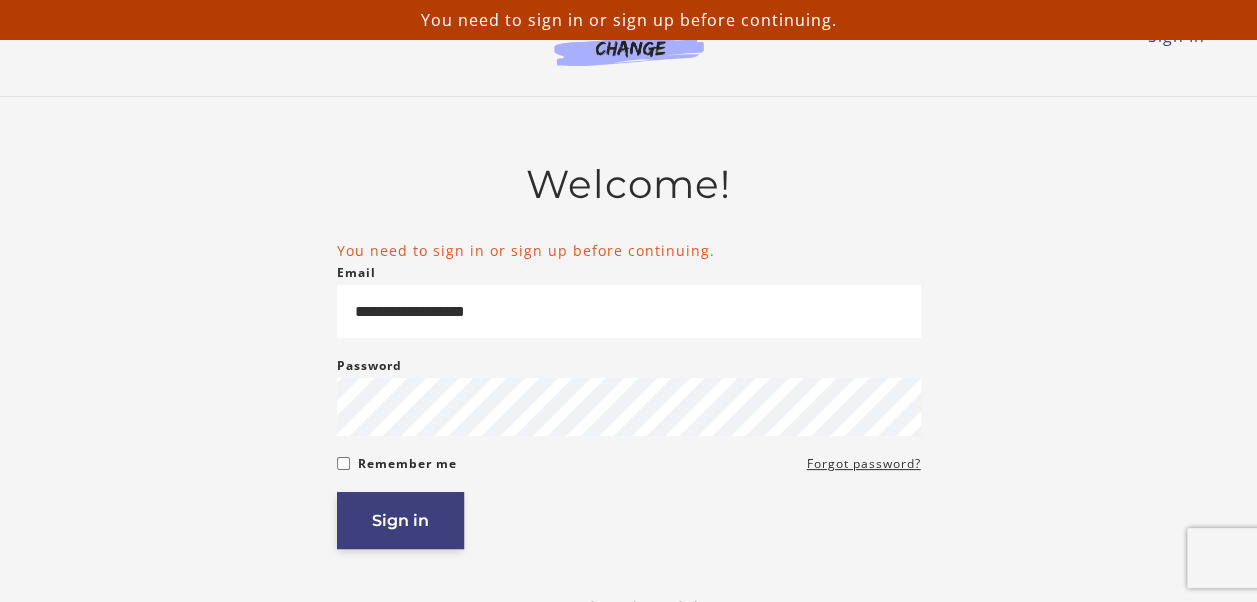 click on "Sign in" at bounding box center [400, 520] 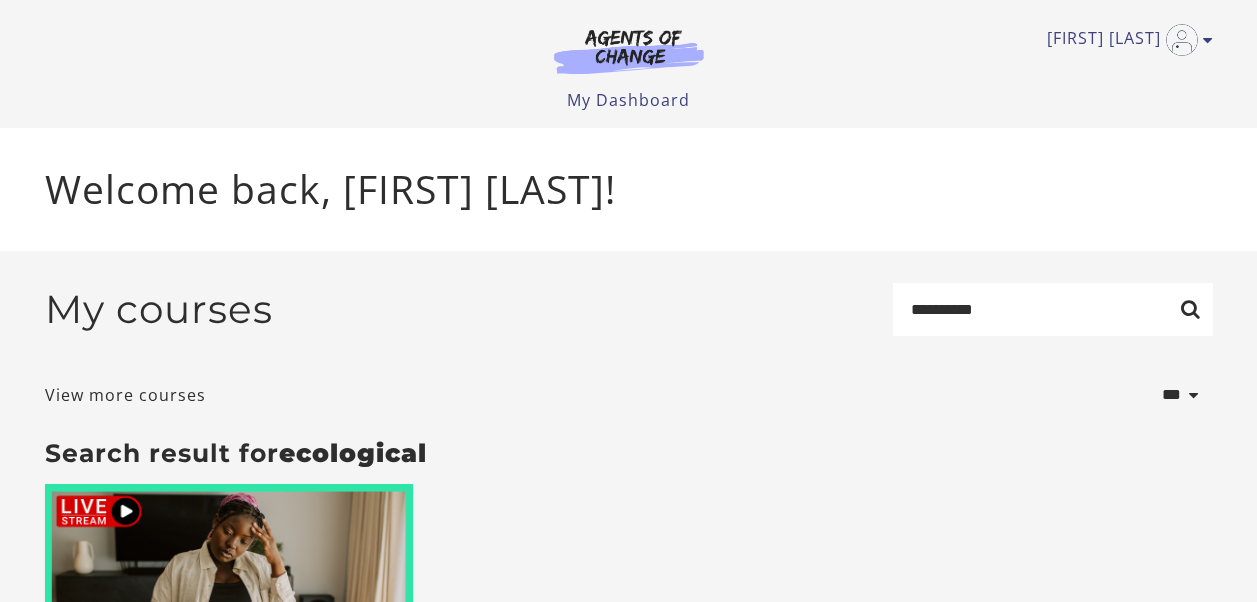 scroll, scrollTop: 0, scrollLeft: 0, axis: both 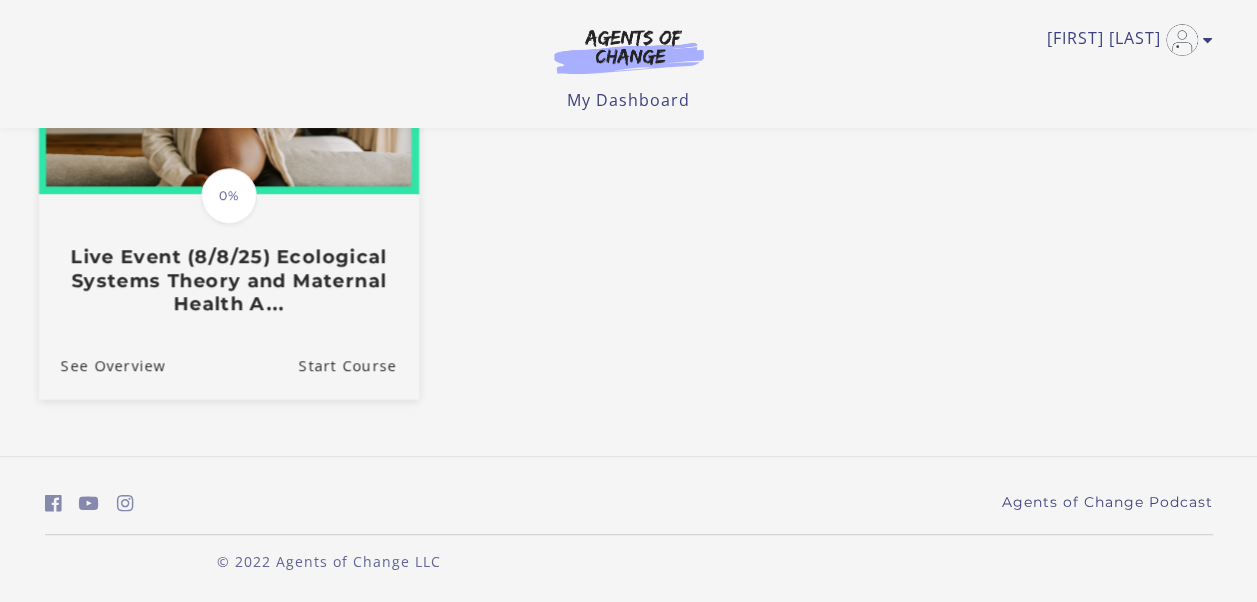 click on "Live Event (8/8/25) Ecological Systems Theory and Maternal Health A..." at bounding box center (228, 280) 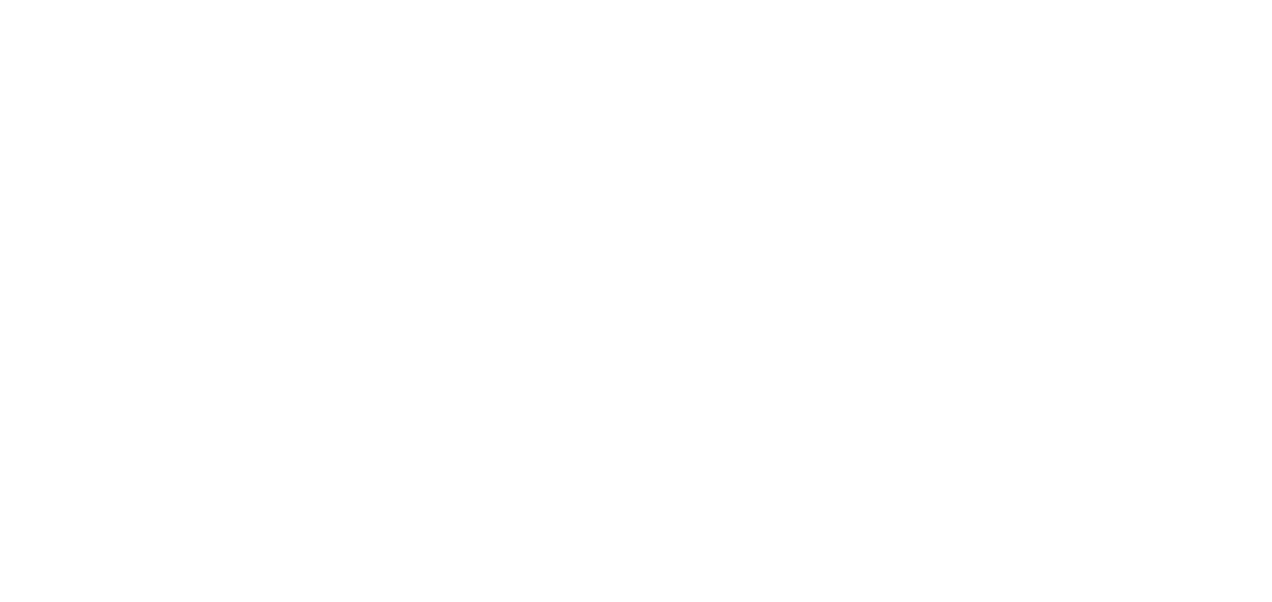 scroll, scrollTop: 0, scrollLeft: 0, axis: both 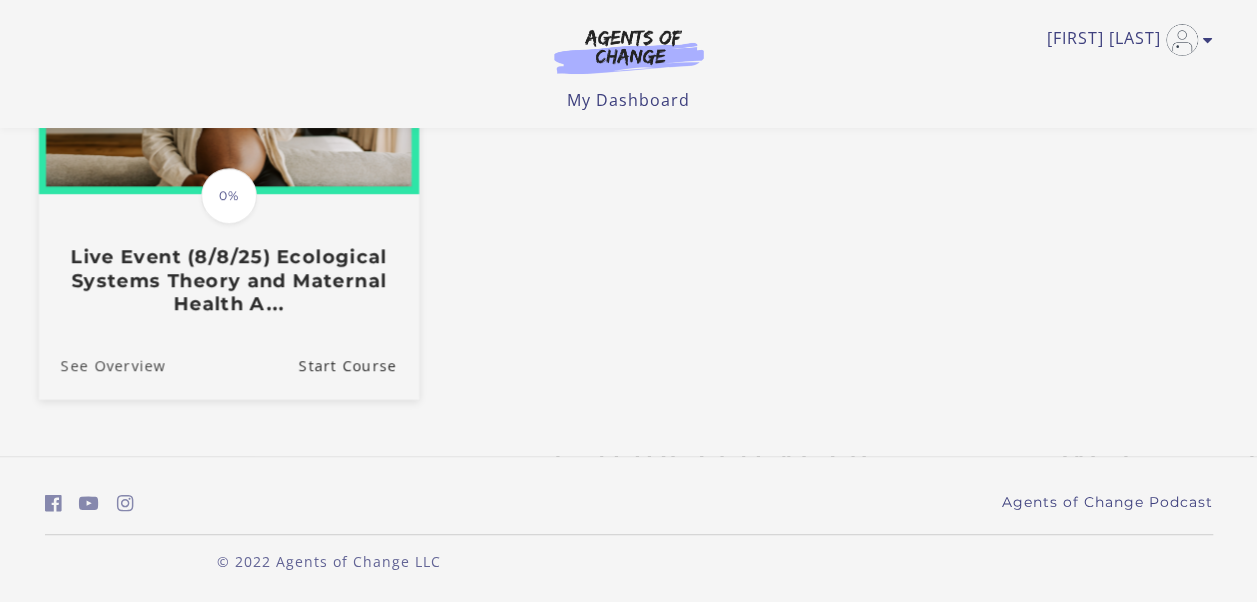 click on "See Overview" at bounding box center (101, 364) 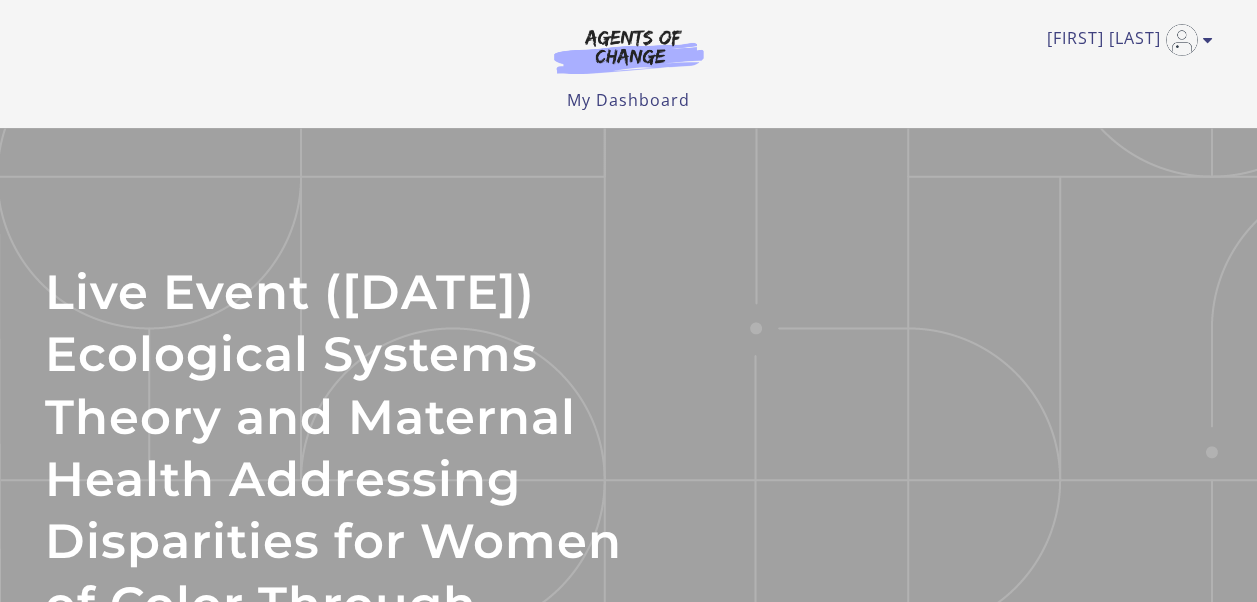 scroll, scrollTop: 0, scrollLeft: 0, axis: both 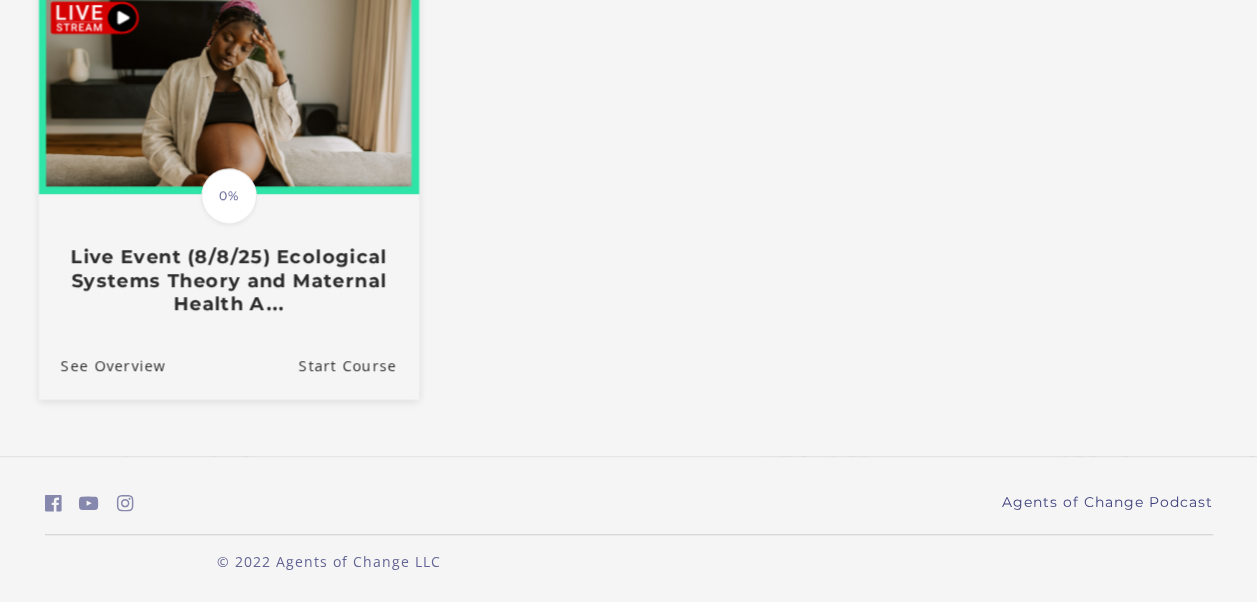 click on "Live Event (8/8/25) Ecological Systems Theory and Maternal Health A..." at bounding box center [228, 280] 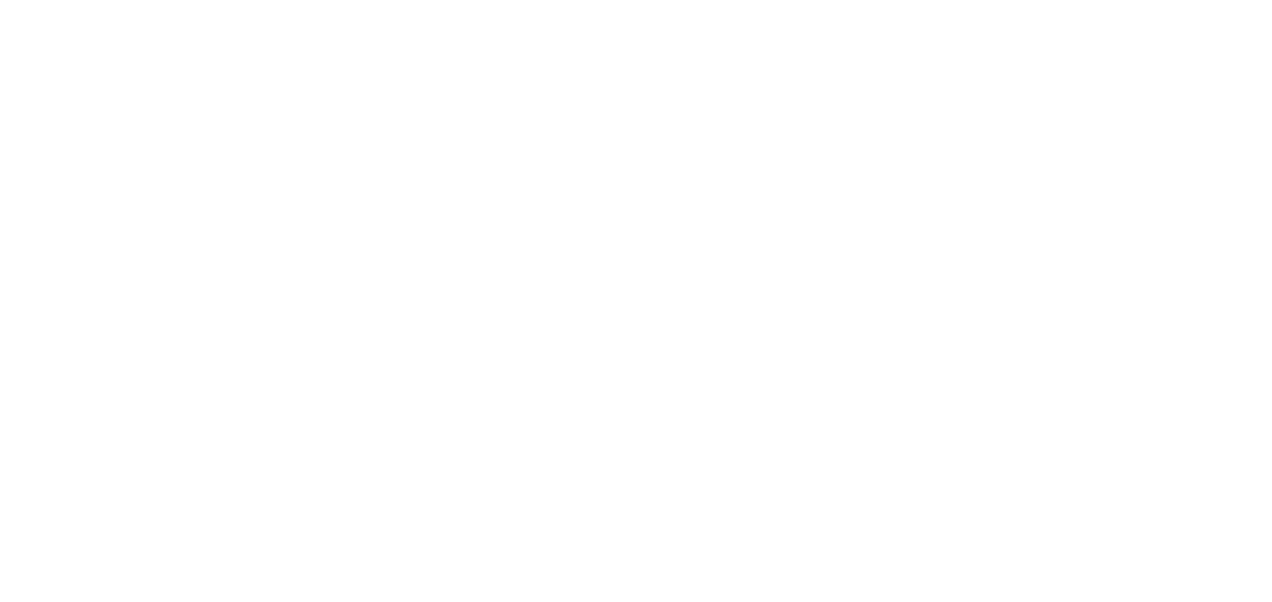 scroll, scrollTop: 0, scrollLeft: 0, axis: both 